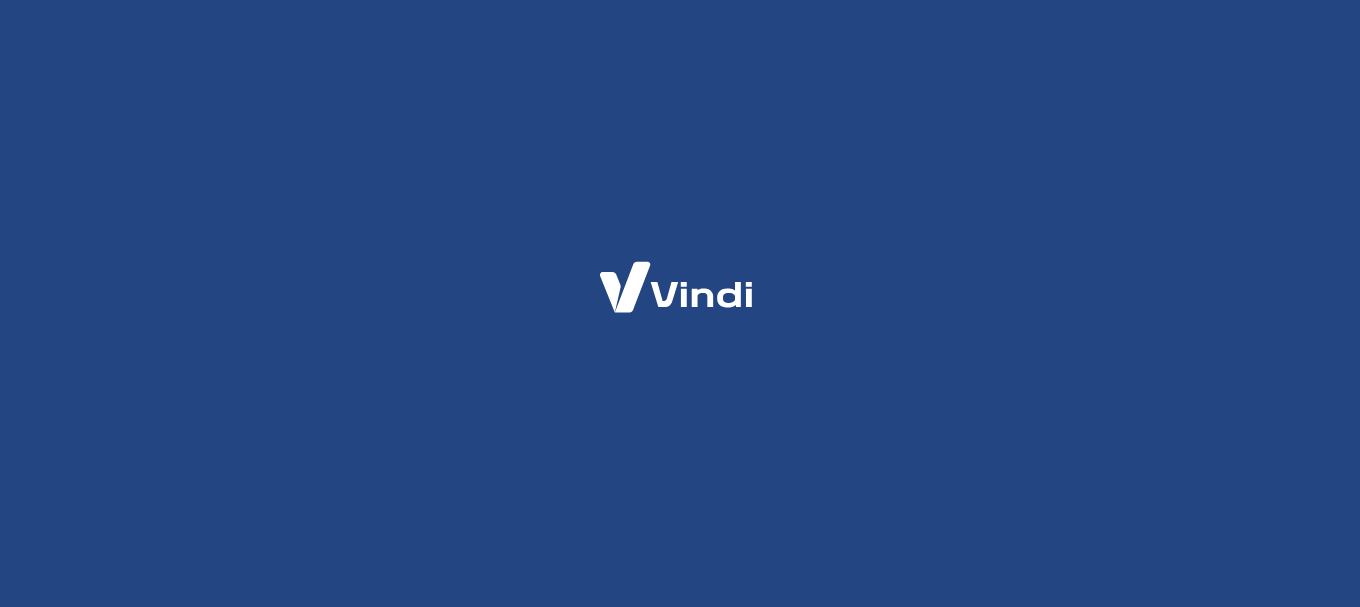 scroll, scrollTop: 0, scrollLeft: 0, axis: both 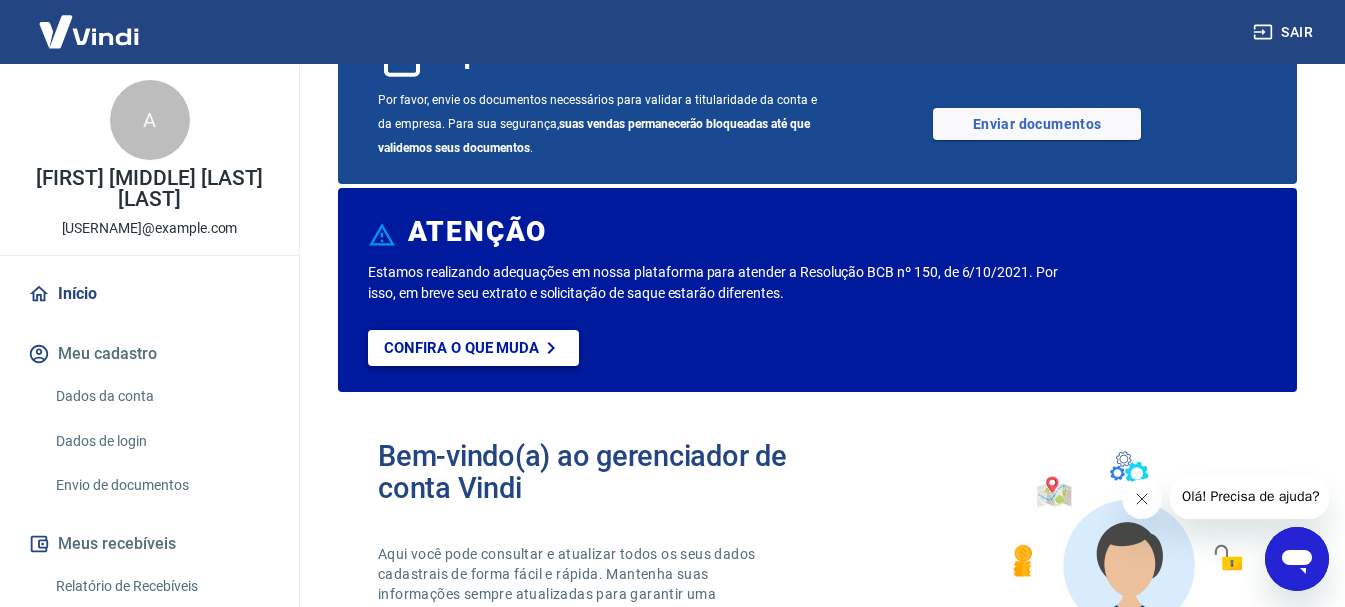 click on "Confira o que muda" at bounding box center (461, 348) 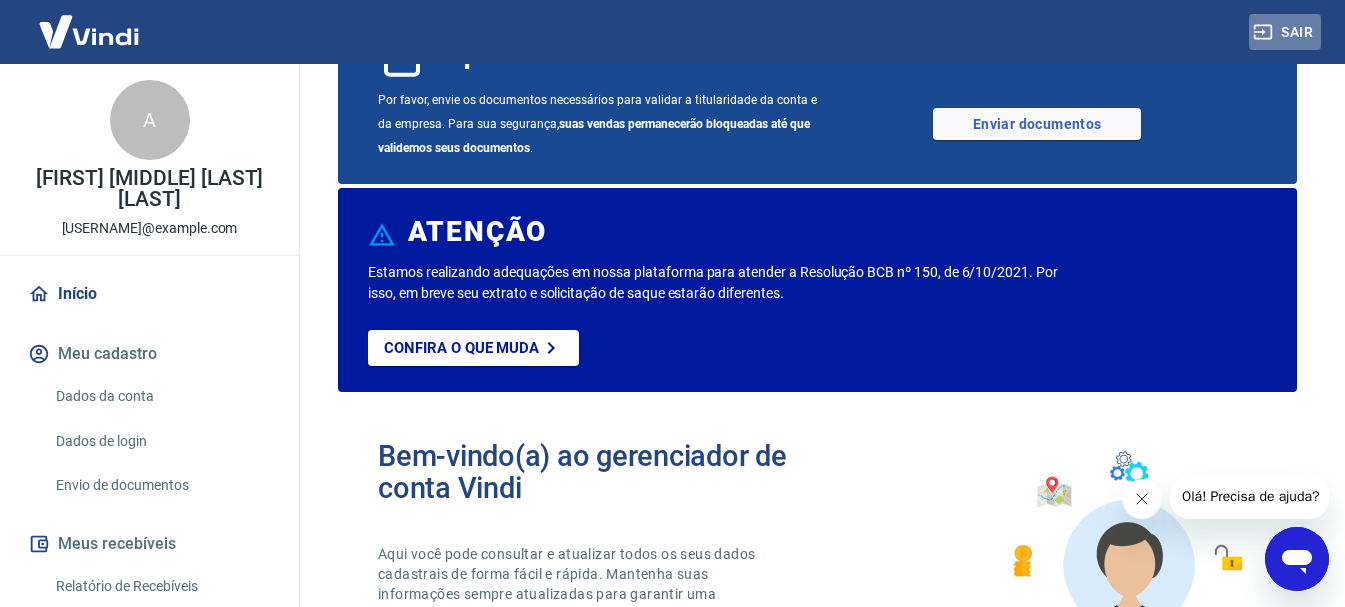 click on "Sair" at bounding box center (1285, 32) 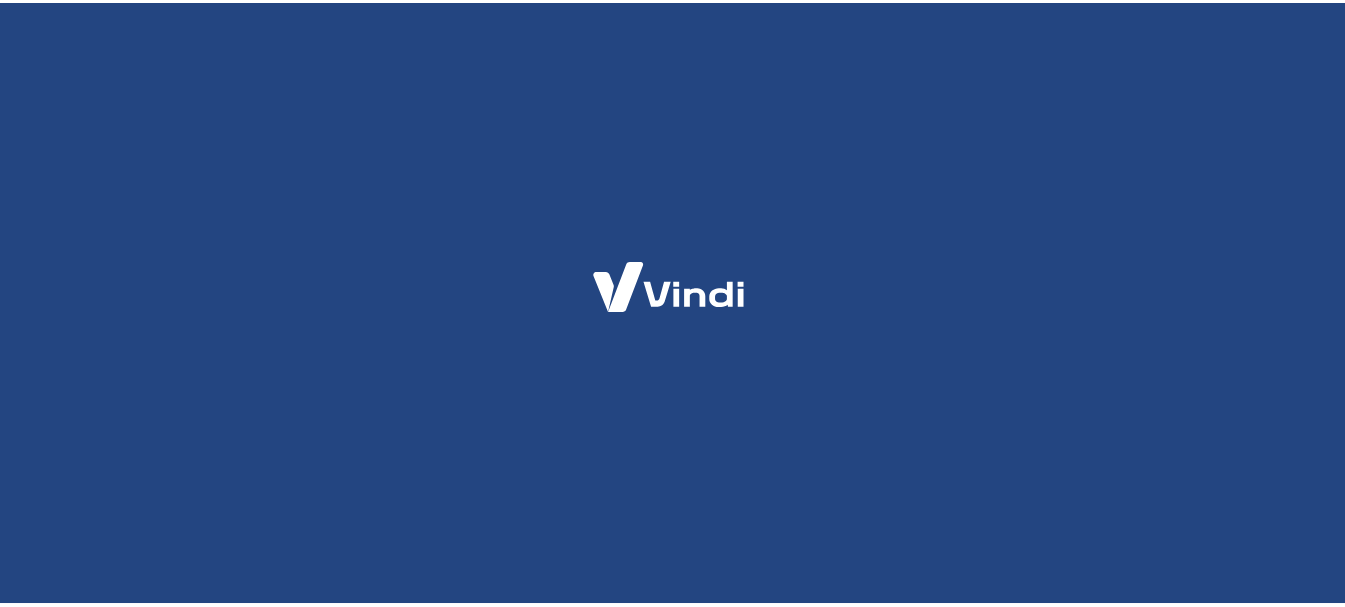 scroll, scrollTop: 0, scrollLeft: 0, axis: both 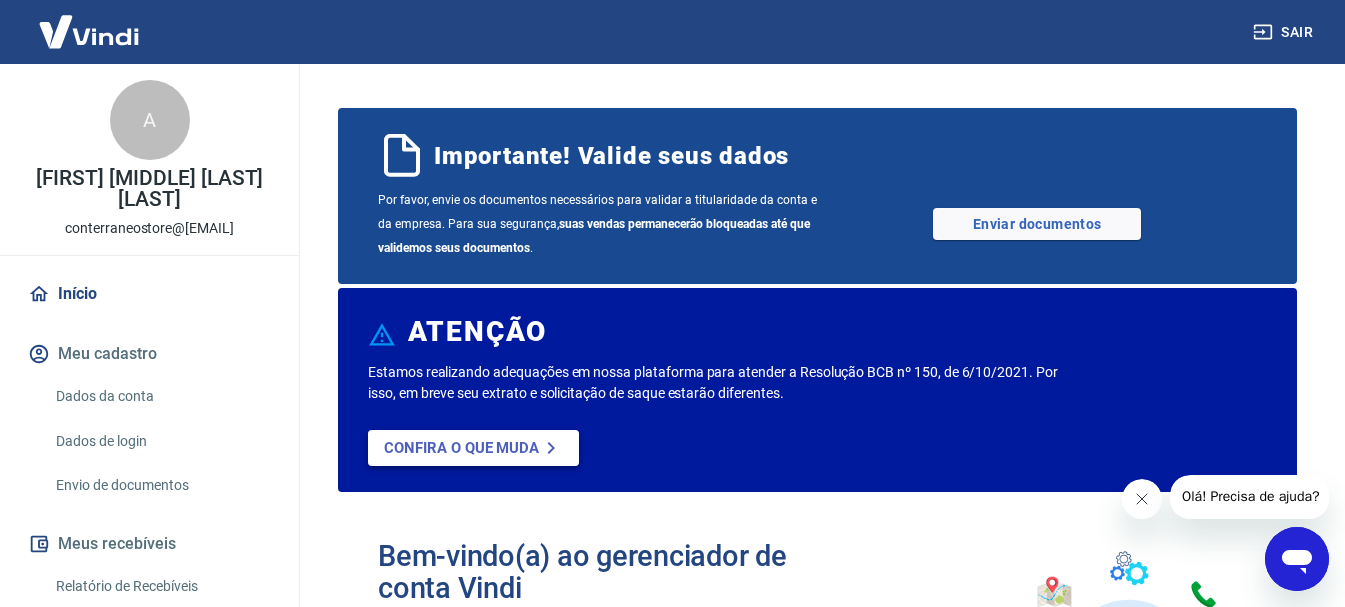 click on "Confira o que muda" at bounding box center [461, 448] 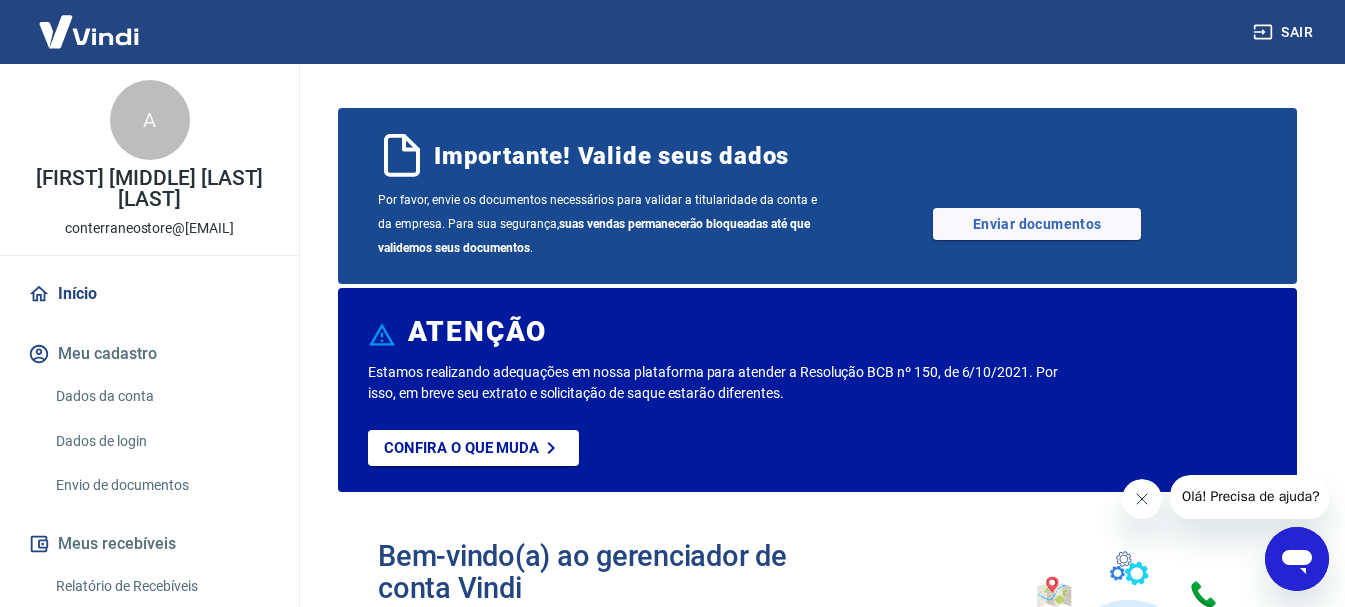 scroll, scrollTop: 100, scrollLeft: 0, axis: vertical 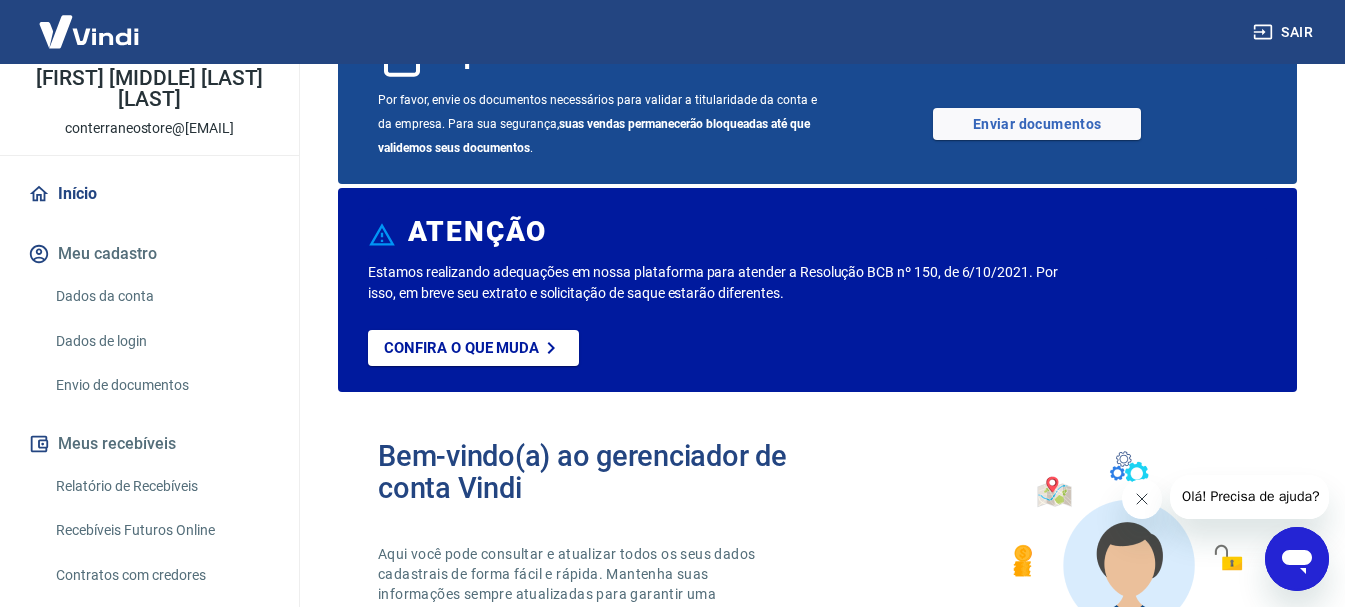 click on "Dados da conta" at bounding box center (161, 296) 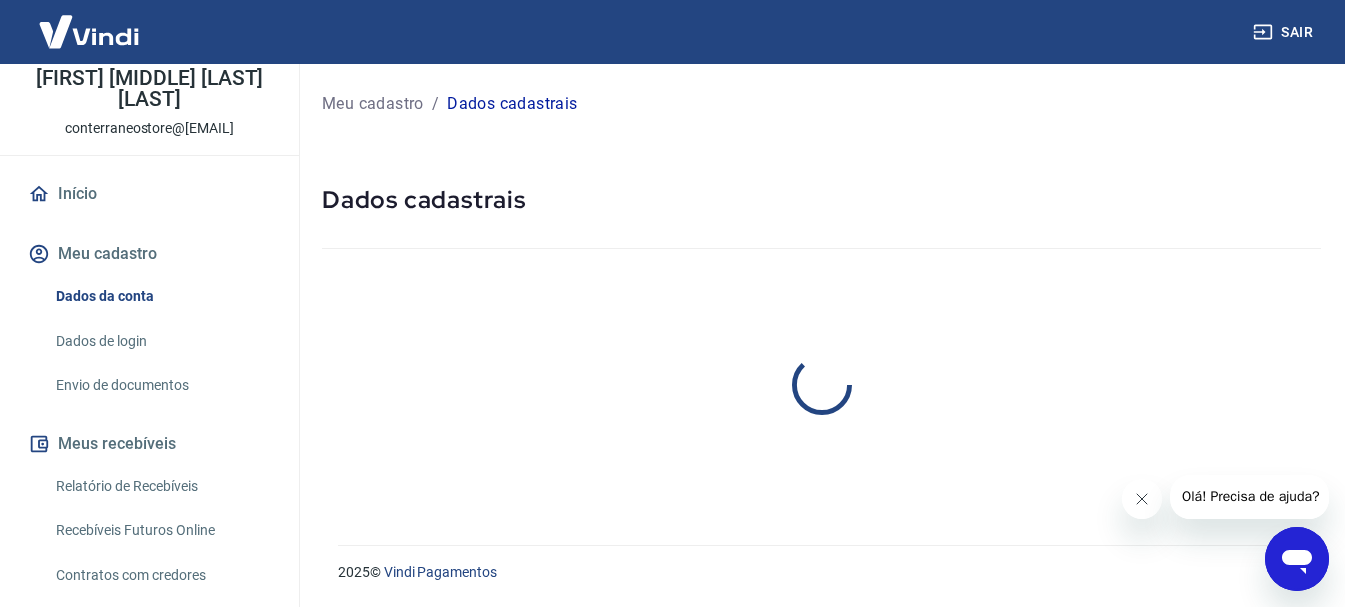 scroll, scrollTop: 0, scrollLeft: 0, axis: both 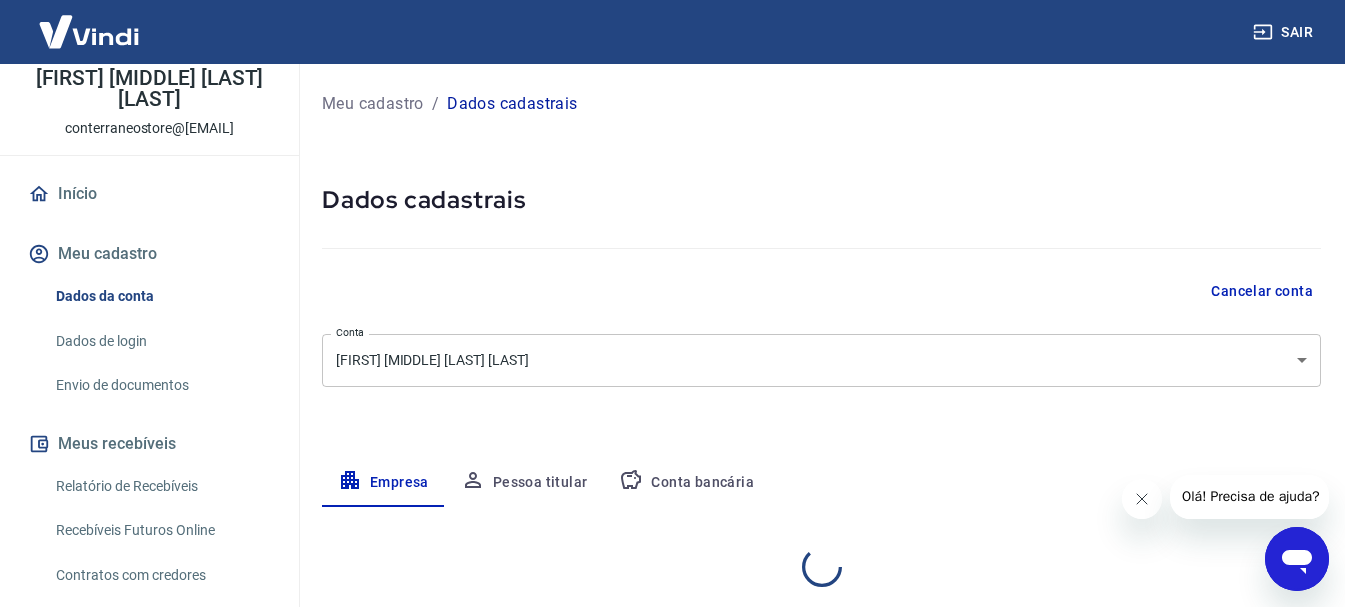 select on "RJ" 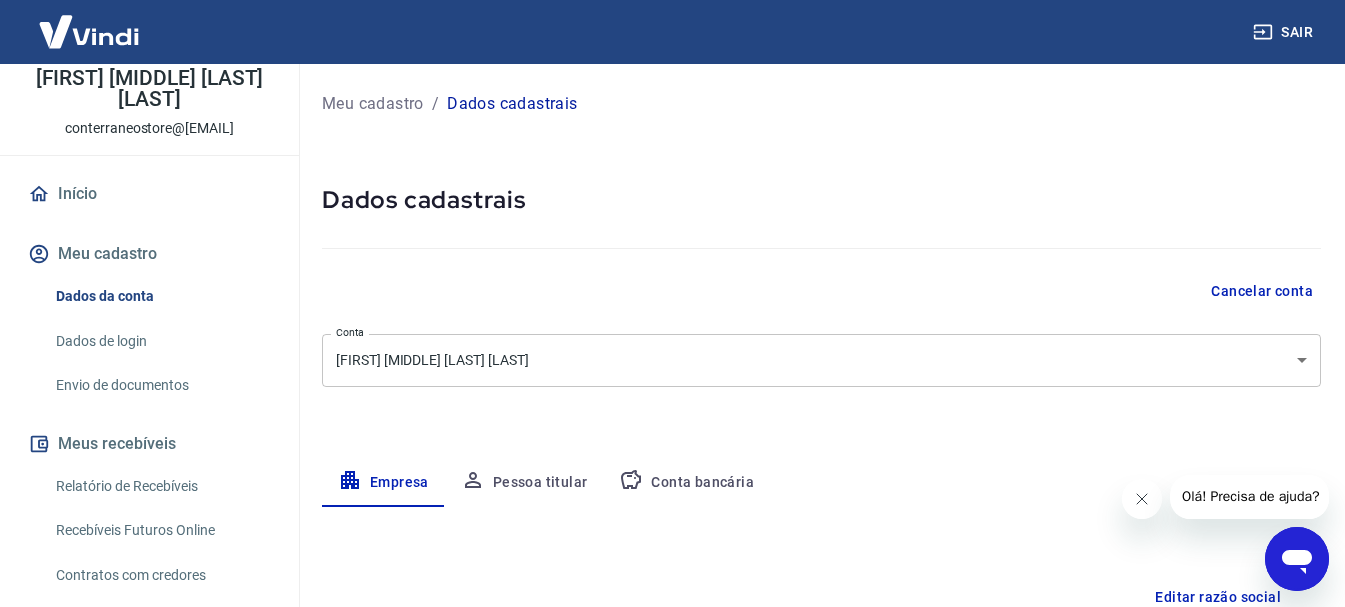 scroll, scrollTop: 200, scrollLeft: 0, axis: vertical 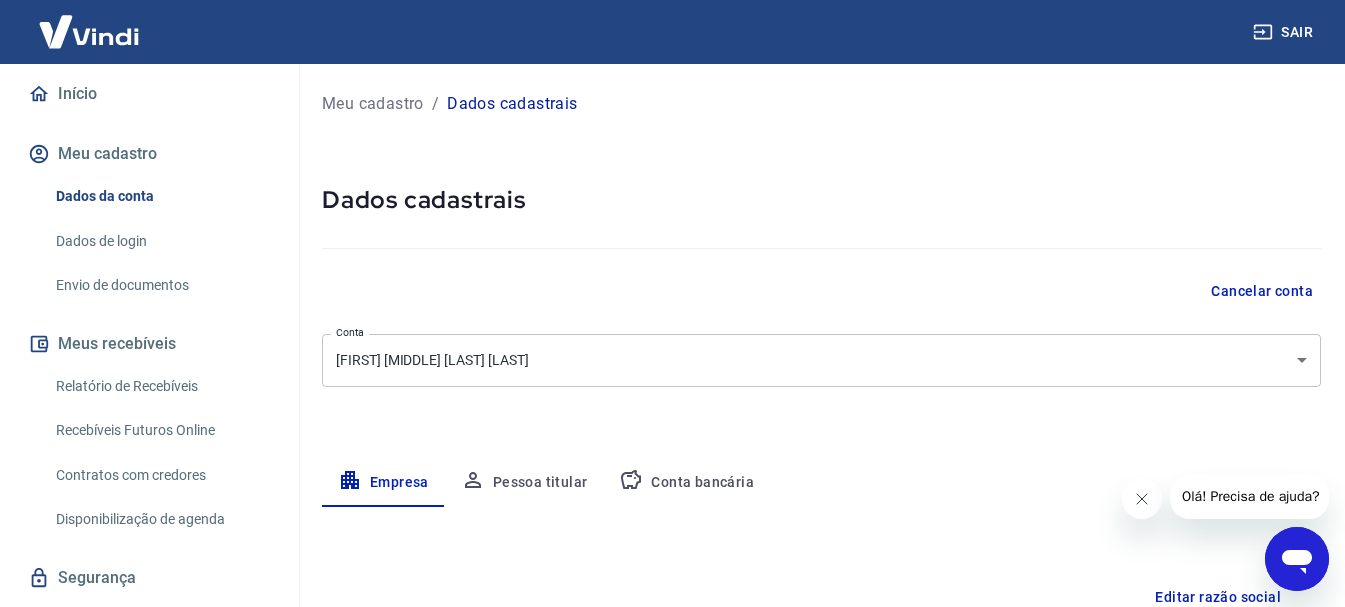 click on "Pessoa titular" at bounding box center (524, 483) 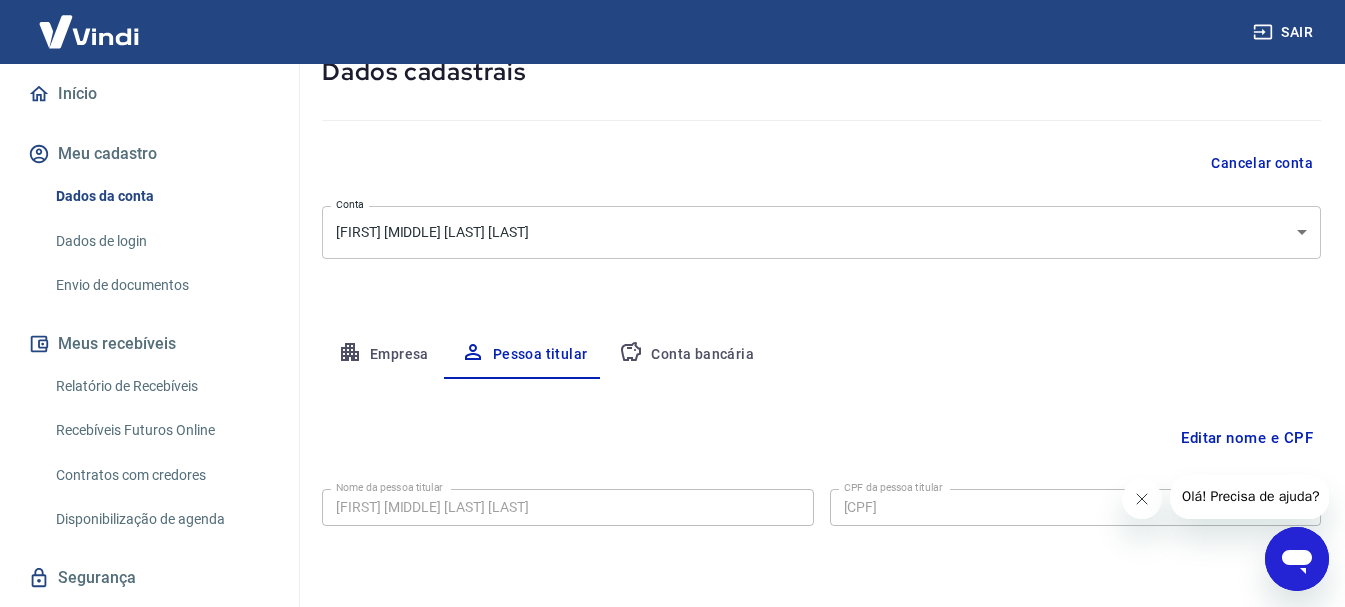 scroll, scrollTop: 93, scrollLeft: 0, axis: vertical 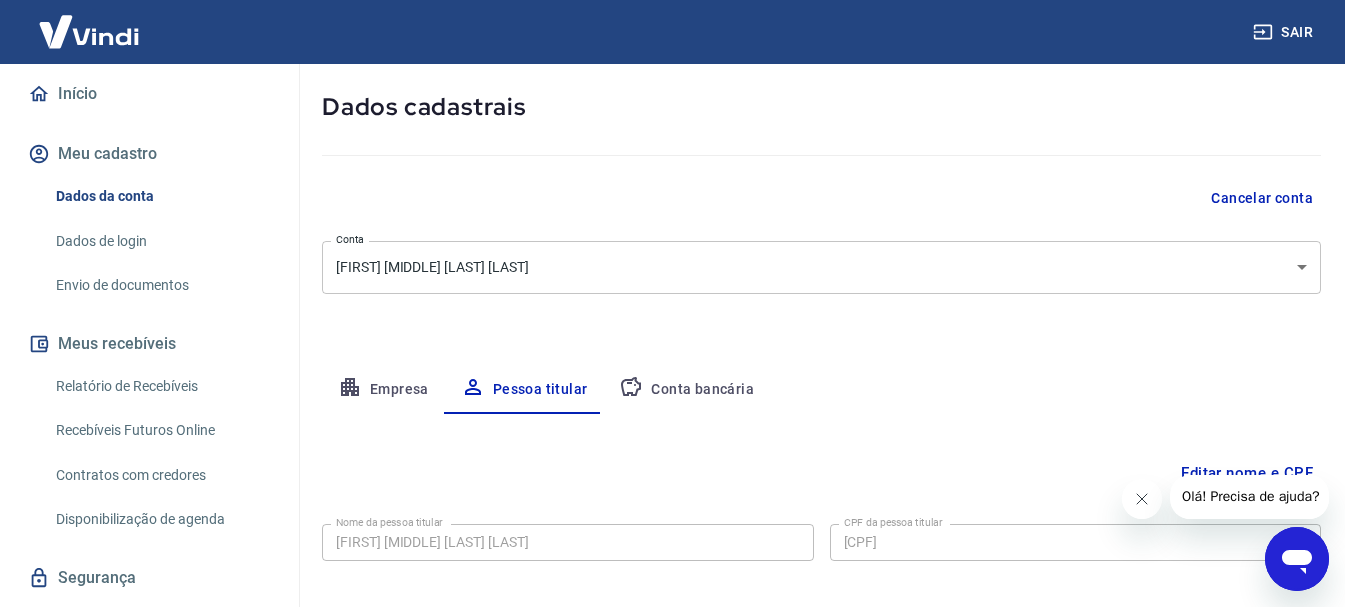 click on "Conta bancária" at bounding box center [686, 390] 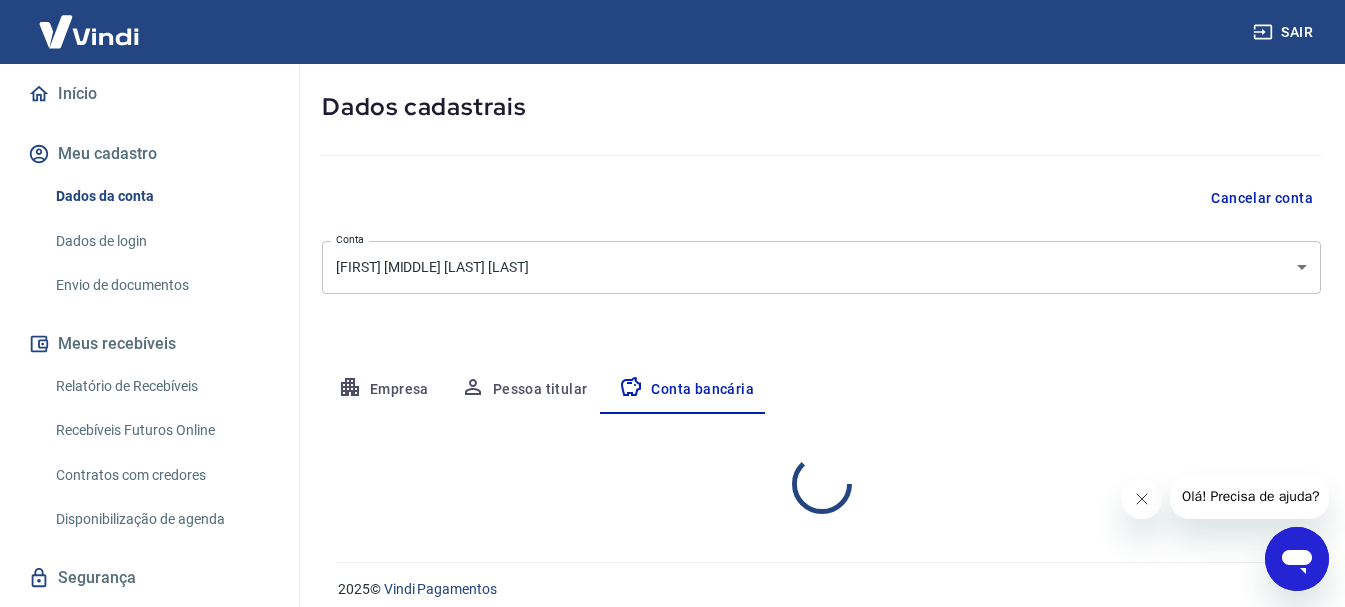 select on "1" 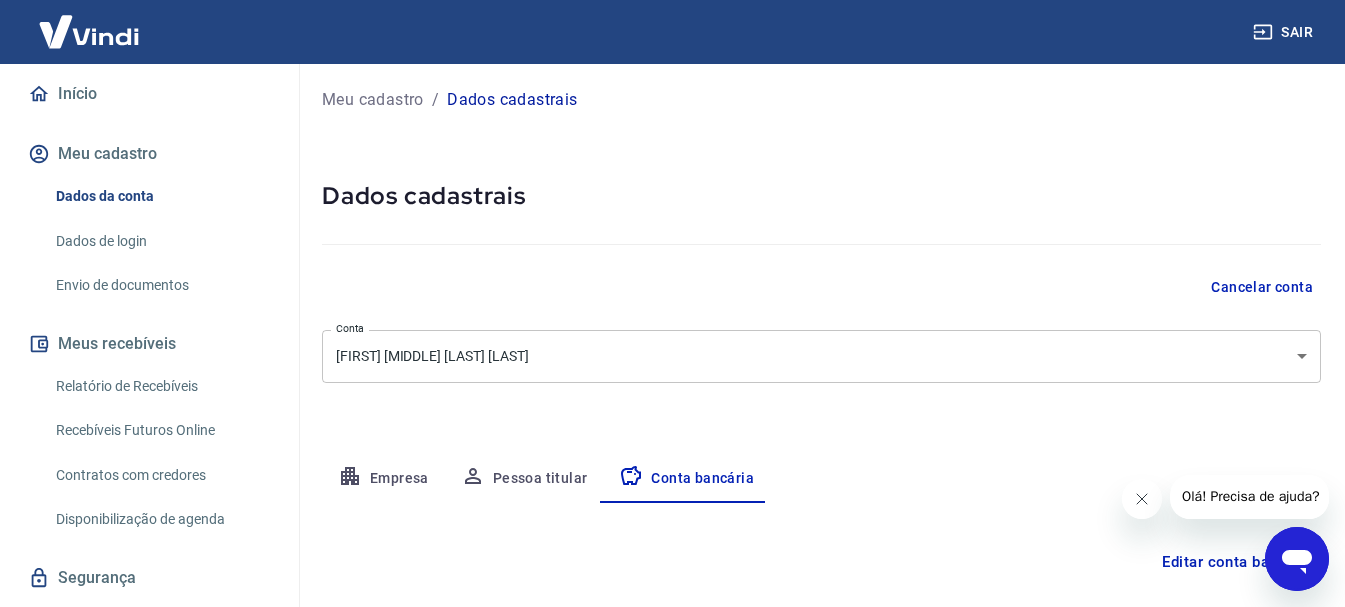 scroll, scrollTop: 0, scrollLeft: 0, axis: both 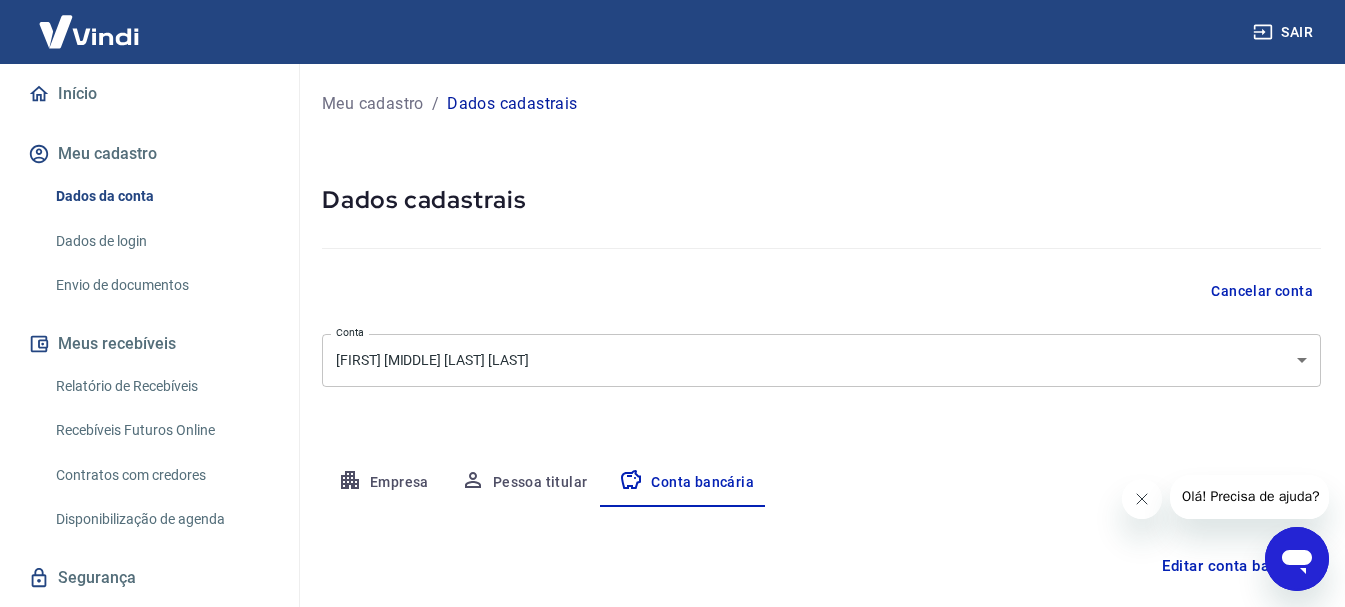 click on "Meu cadastro" at bounding box center (149, 154) 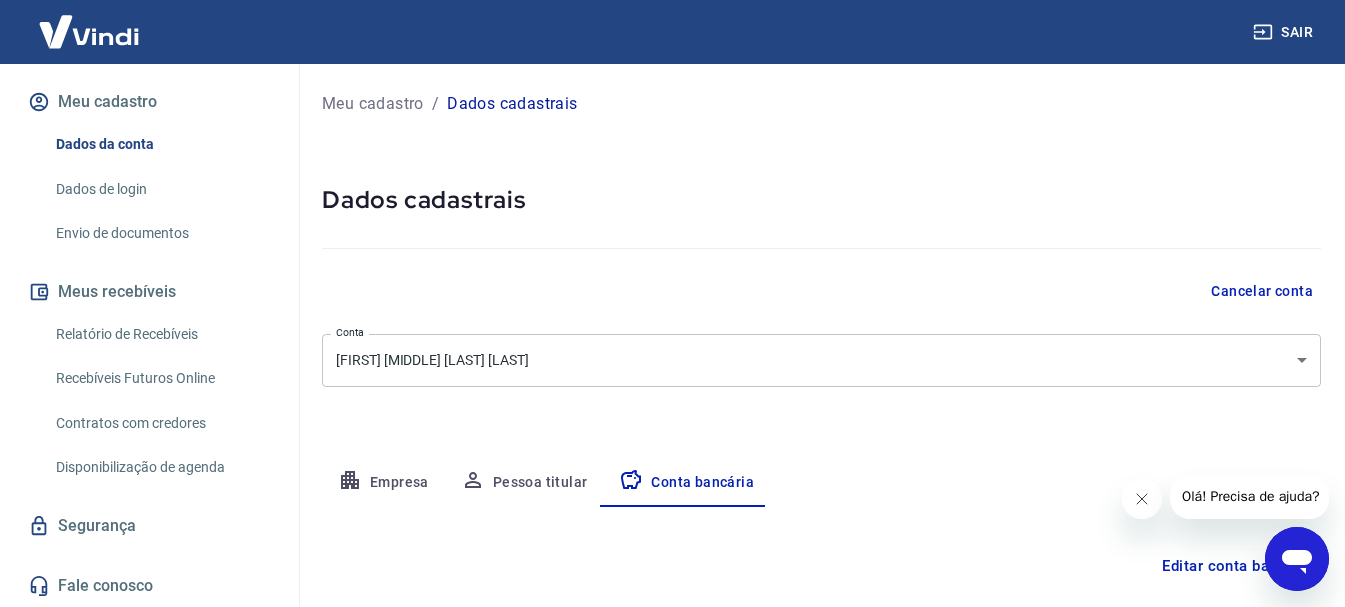 scroll, scrollTop: 253, scrollLeft: 0, axis: vertical 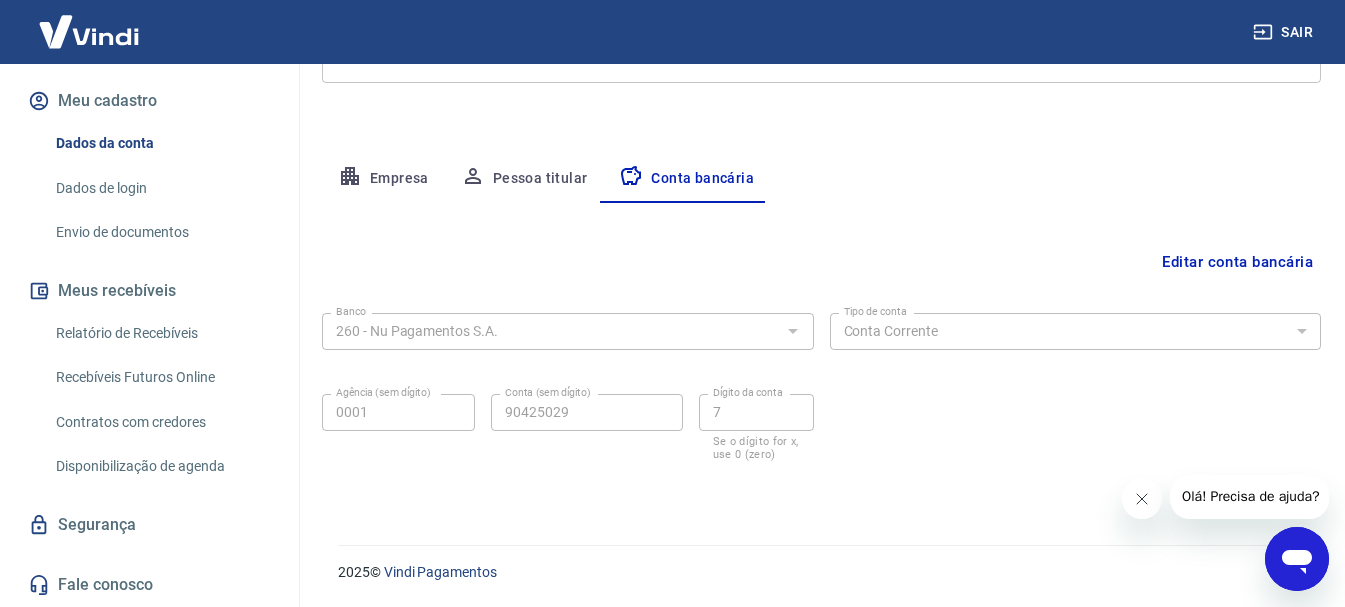 click on "Início Meu cadastro Dados da conta Dados de login Envio de documentos Meus recebíveis Relatório de Recebíveis Recebíveis Futuros Online Contratos com credores Disponibilização de agenda Segurança Fale conosco" at bounding box center (149, 313) 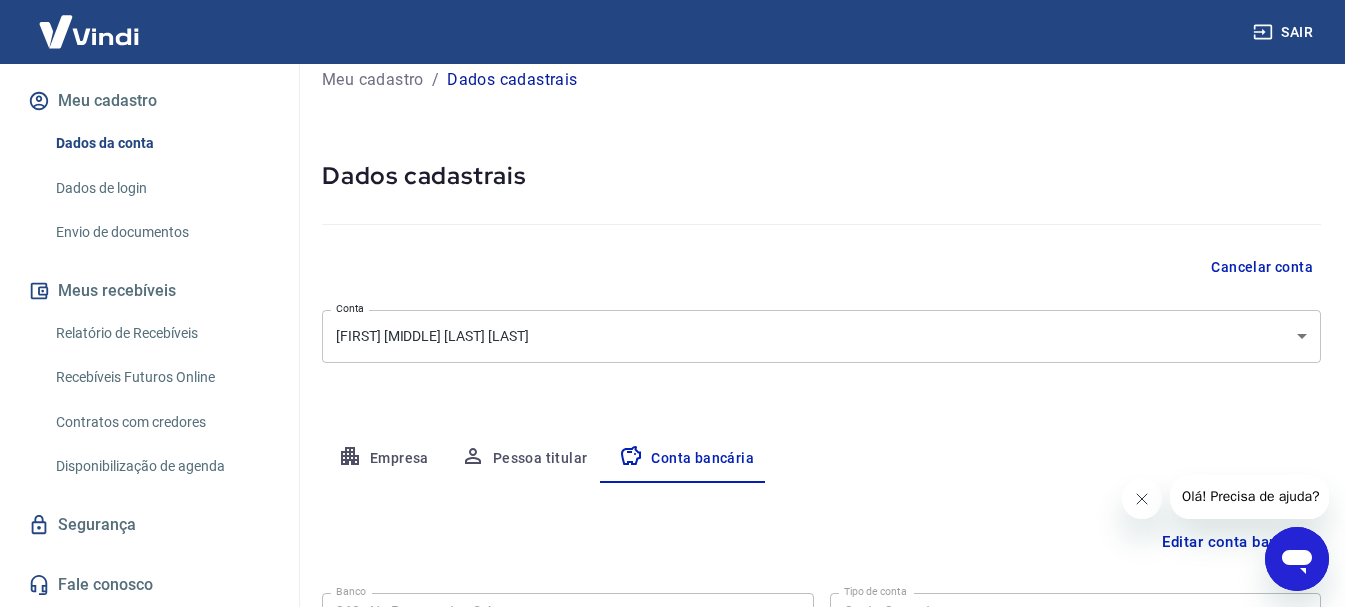 scroll, scrollTop: 0, scrollLeft: 0, axis: both 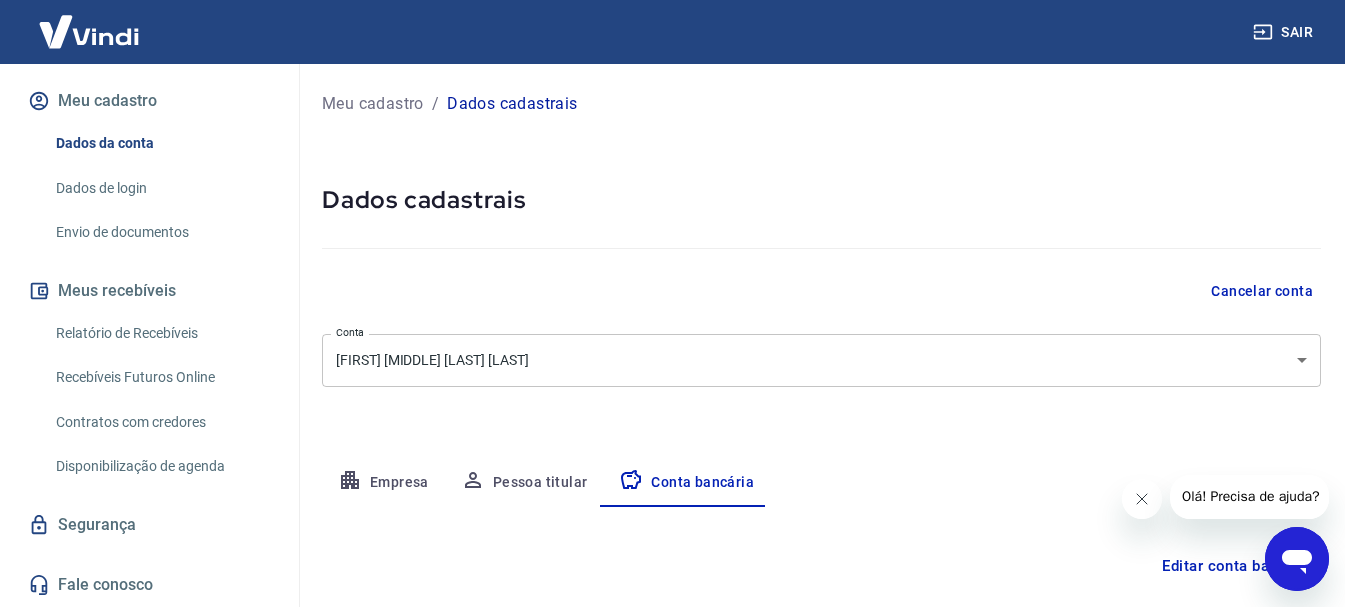 click 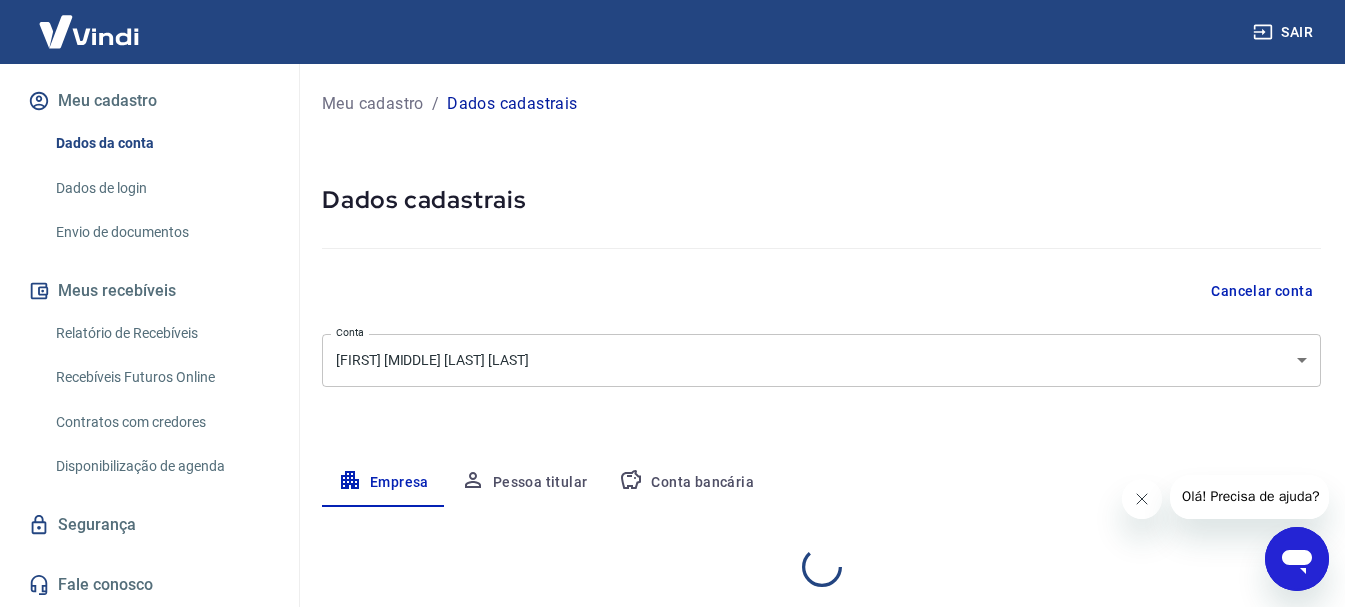 select on "RJ" 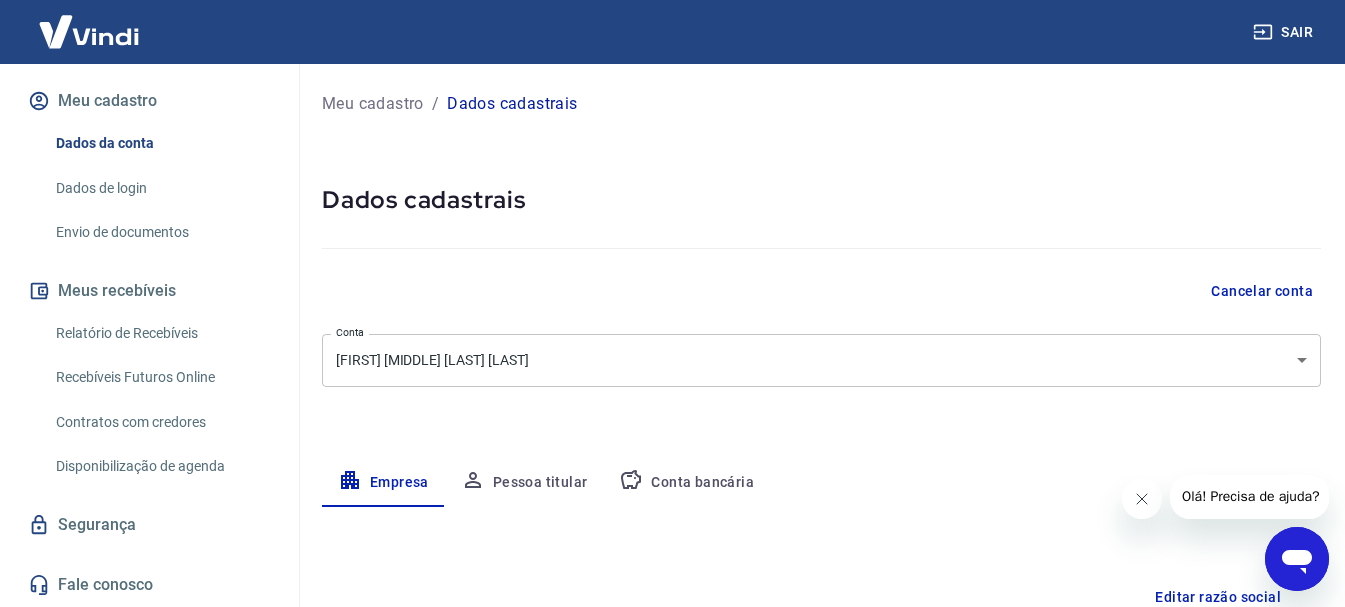 click on "Meu cadastro" at bounding box center (373, 104) 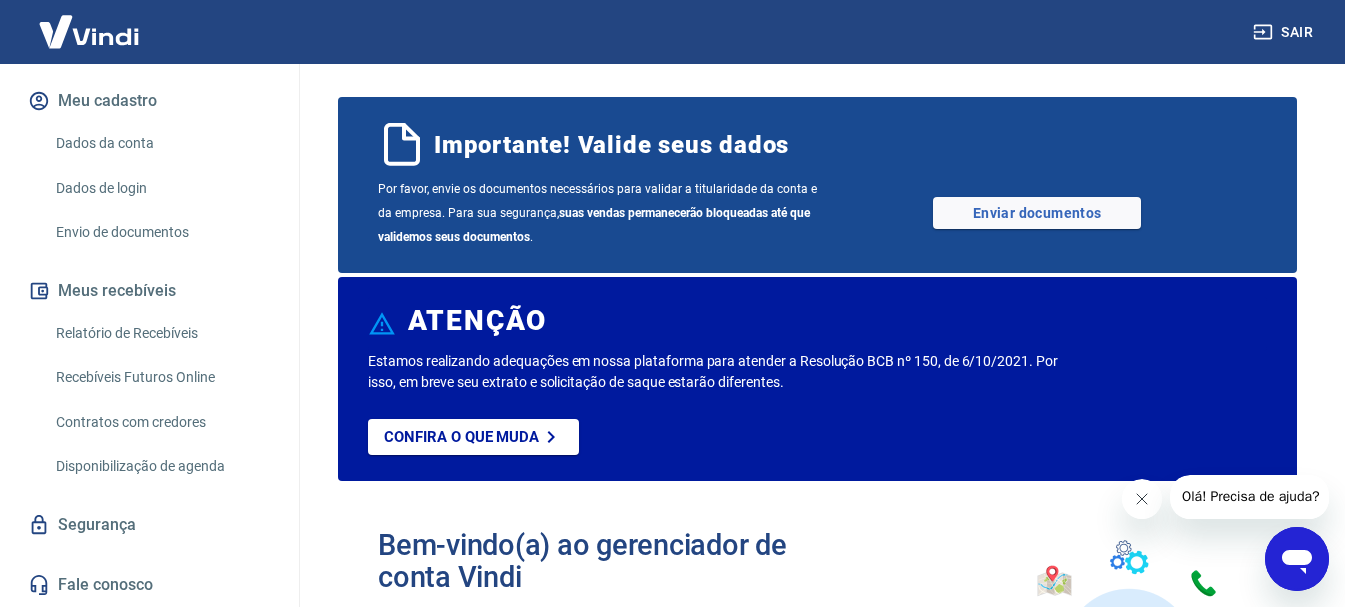 scroll, scrollTop: 0, scrollLeft: 0, axis: both 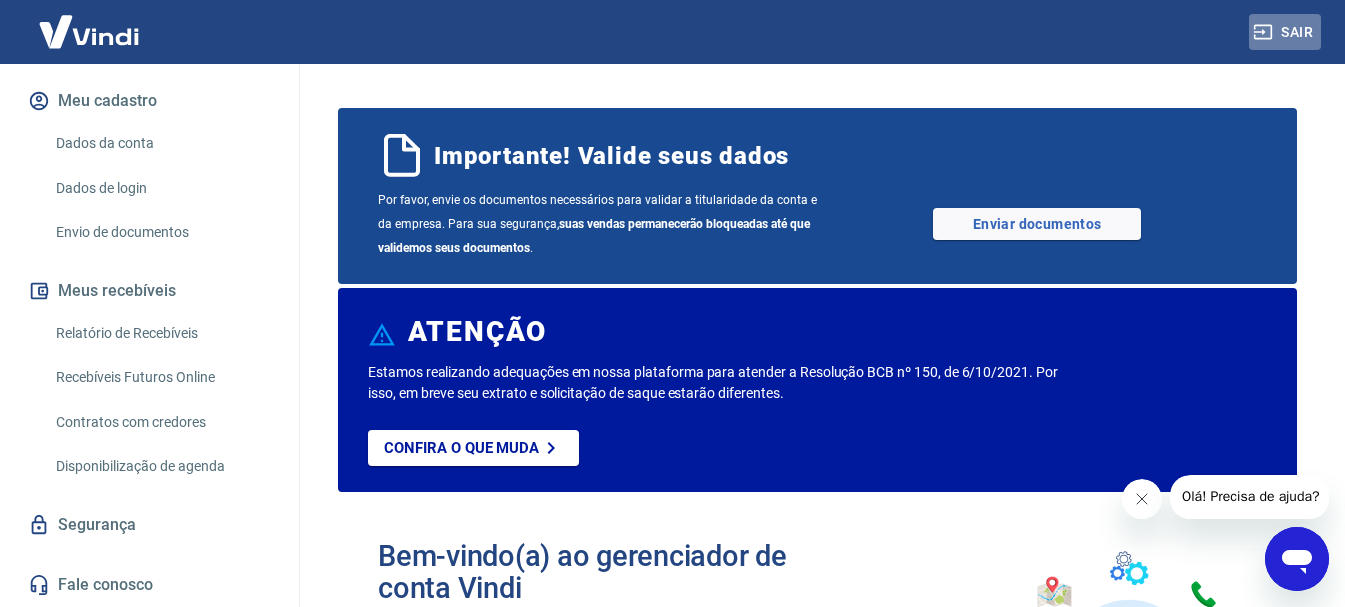 click 